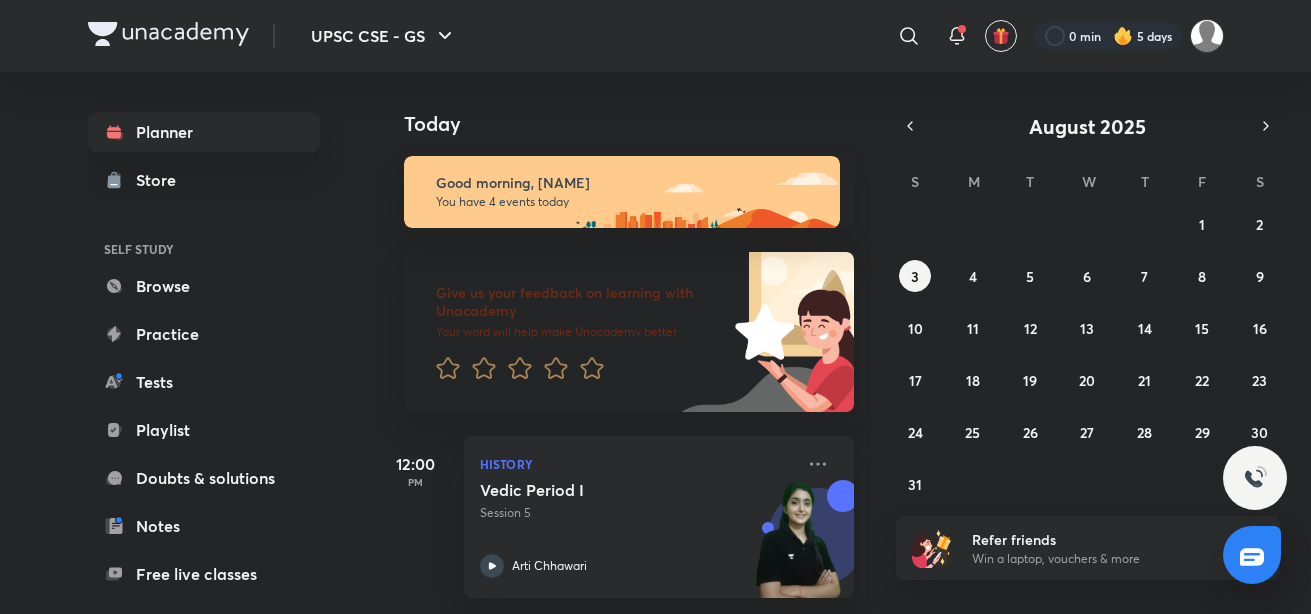 scroll, scrollTop: 0, scrollLeft: 0, axis: both 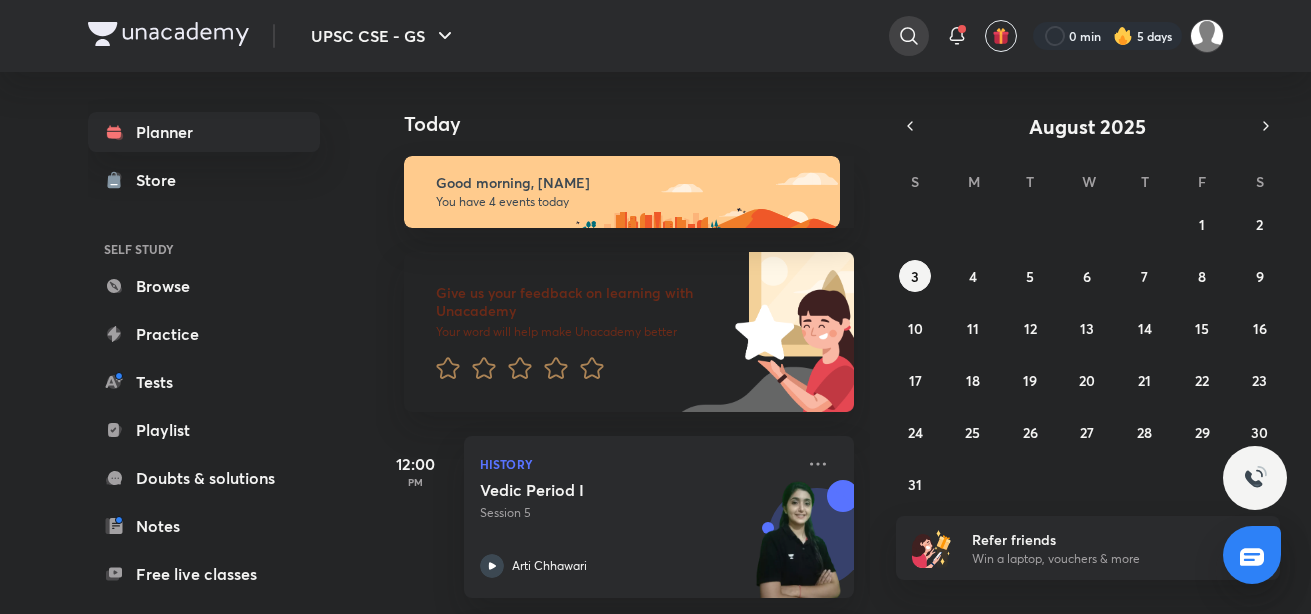 click 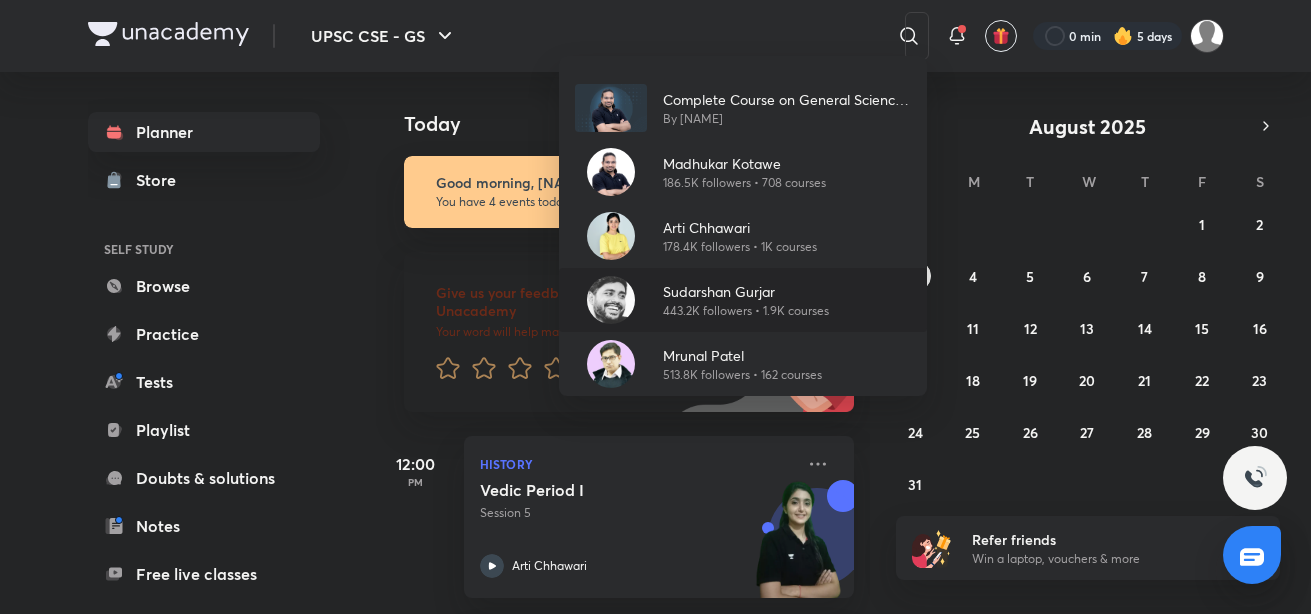 click on "Sudarshan Gurjar" at bounding box center [746, 291] 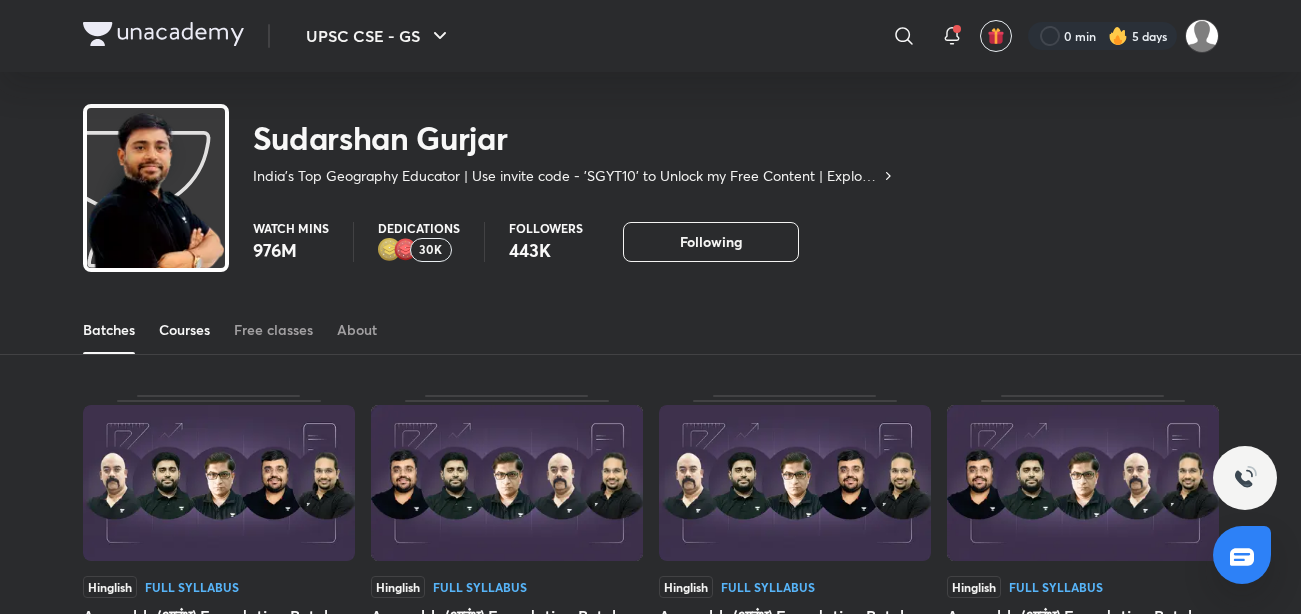 click on "Courses" at bounding box center [184, 330] 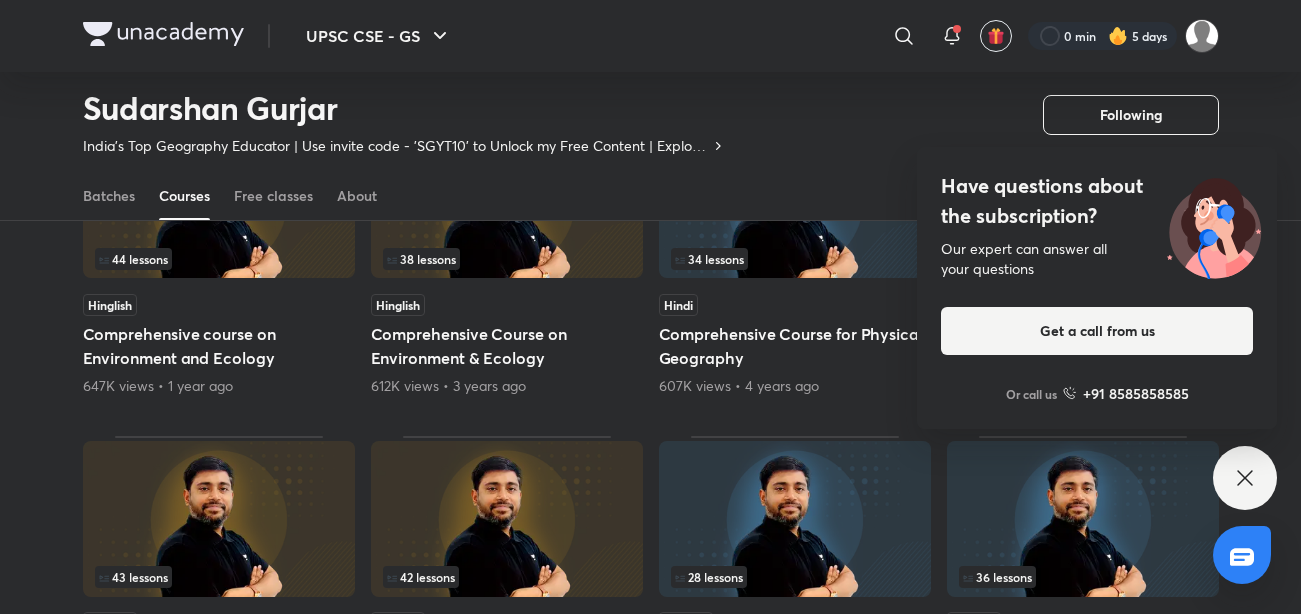 scroll, scrollTop: 600, scrollLeft: 0, axis: vertical 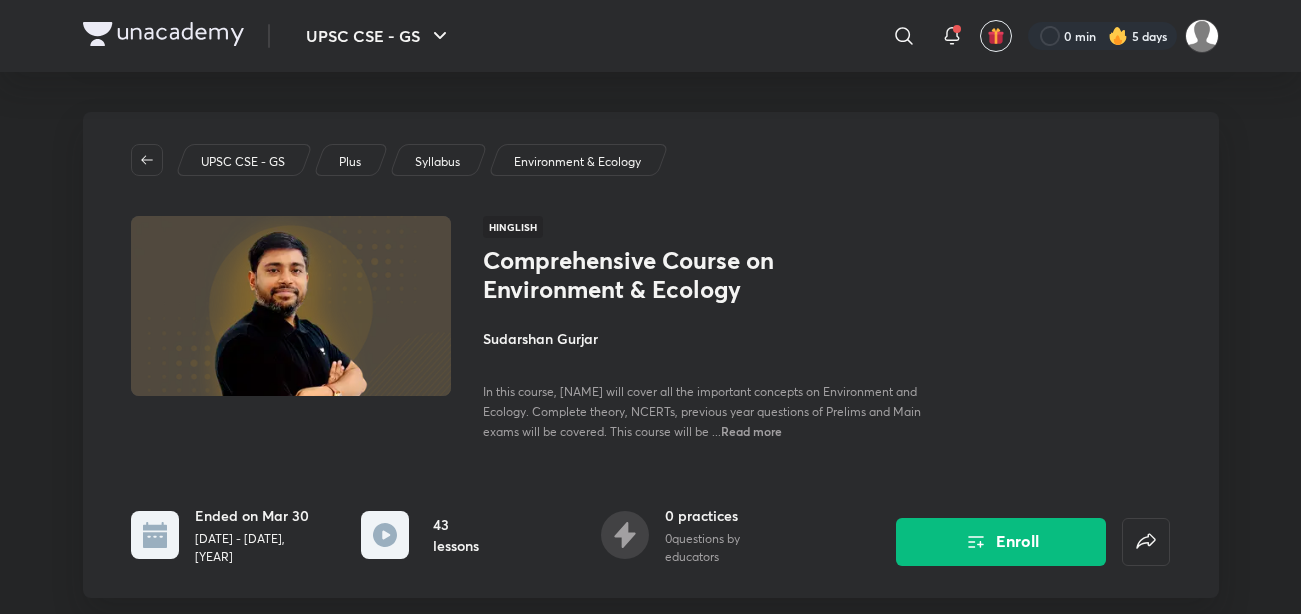 click on "UPSC CSE - GS Plus Syllabus Environment & Ecology Hinglish Comprehensive Course on Environment & Ecology [NAME] In this course, [NAME] will cover all the important concepts on Environment and Ecology. Complete theory, NCERTs, previous year questions of Prelims and Main exams will be covered. This course will be ... Read more Ended on [DATE] [DATE] - [DATE], [YEAR] 43 lessons 0 practices 0 questions by educators Enroll" at bounding box center [651, 355] 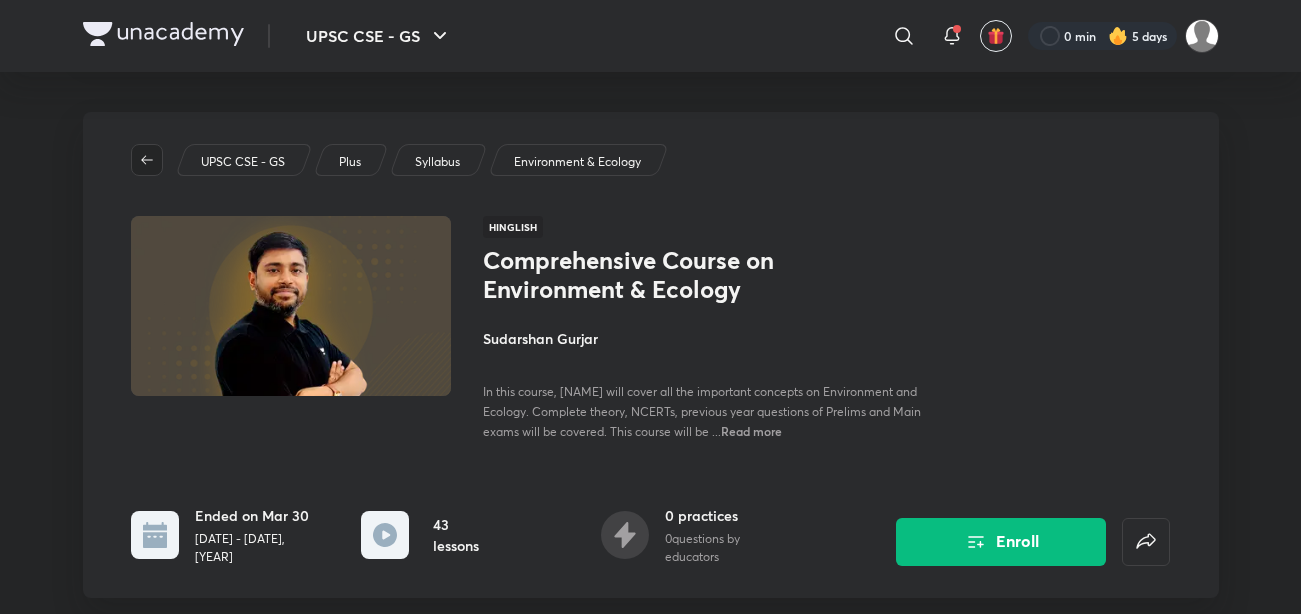 click at bounding box center (147, 160) 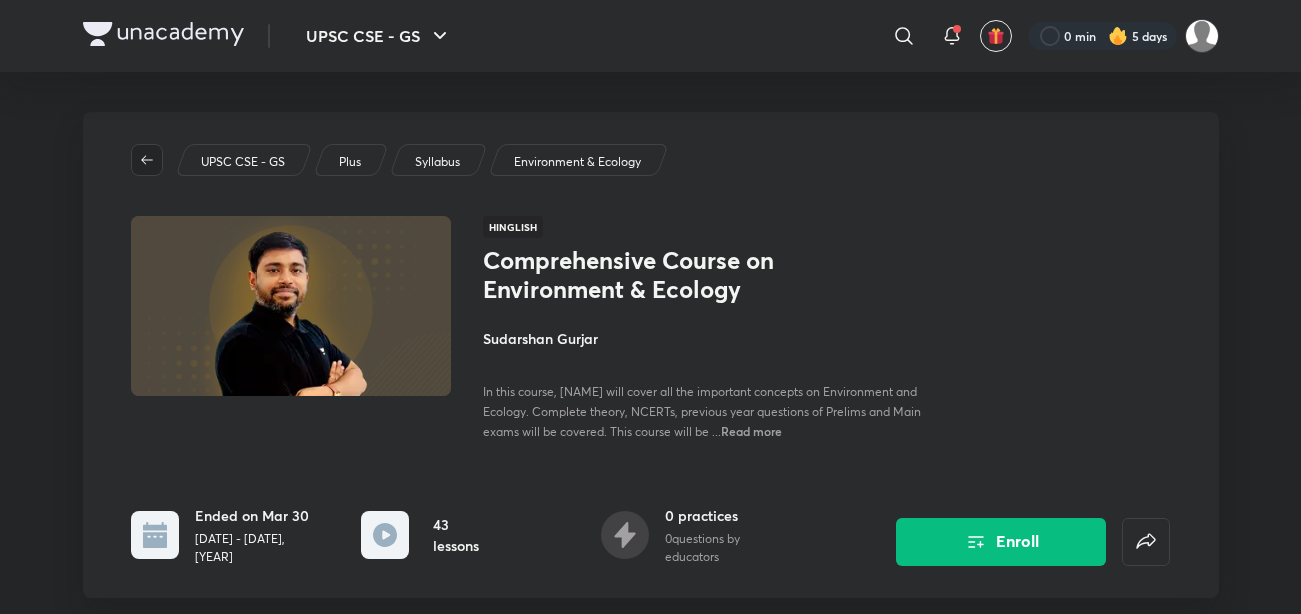 click at bounding box center (147, 160) 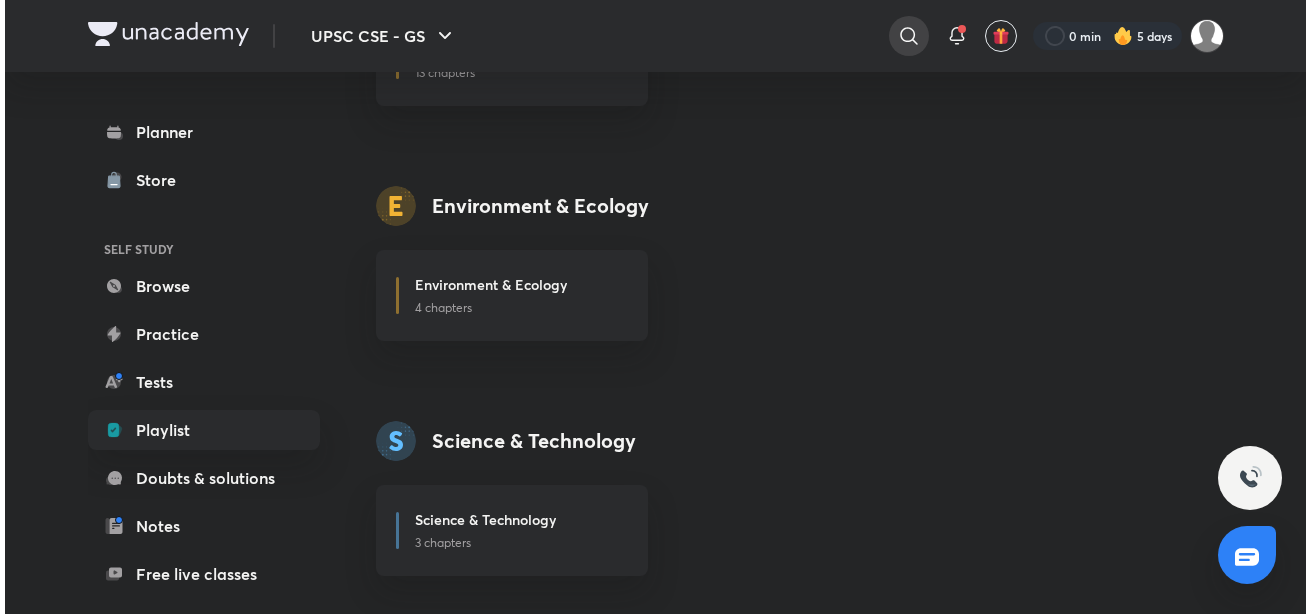 scroll, scrollTop: 2011, scrollLeft: 0, axis: vertical 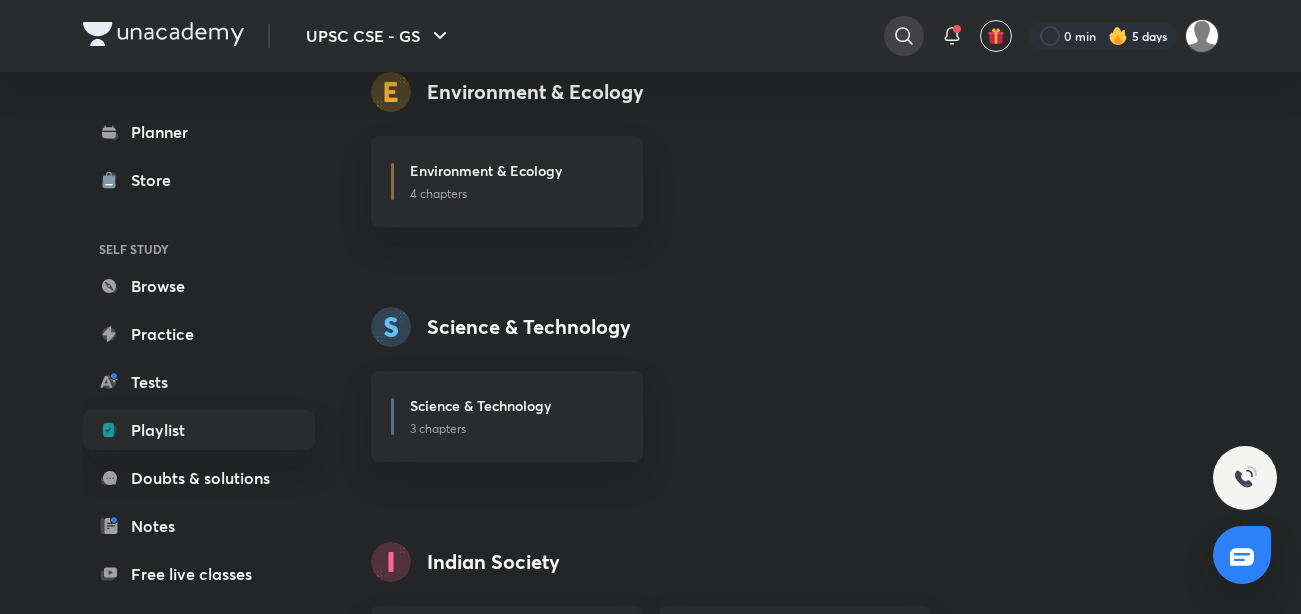click 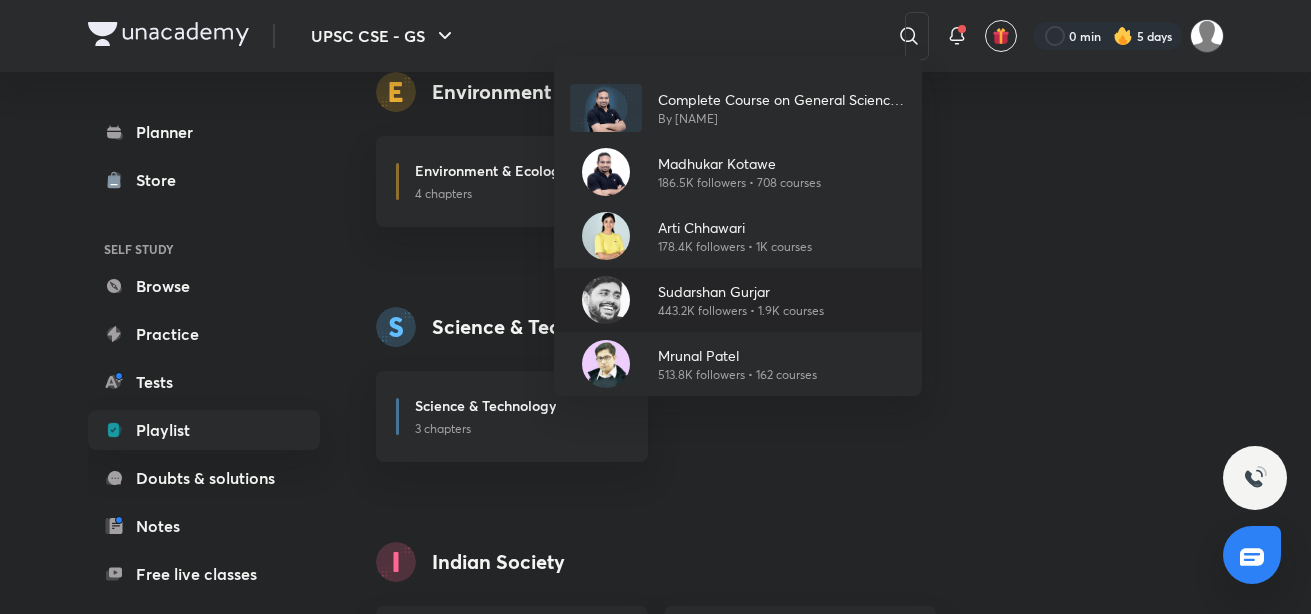 click on "Sudarshan Gurjar" at bounding box center [741, 291] 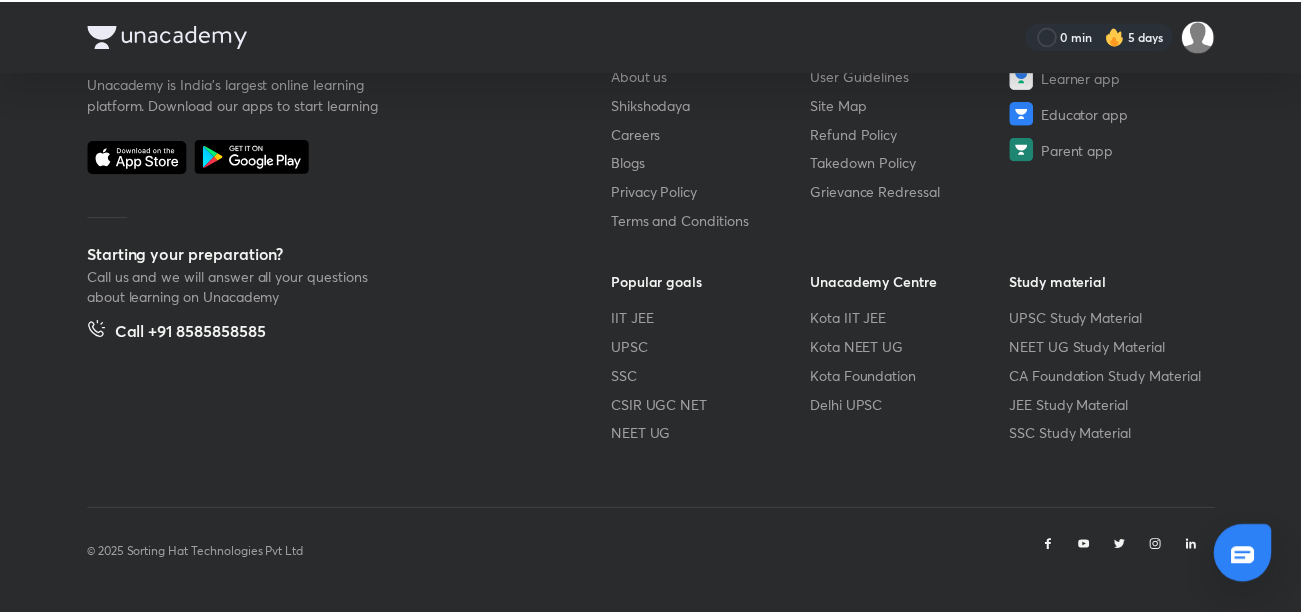 scroll, scrollTop: 0, scrollLeft: 0, axis: both 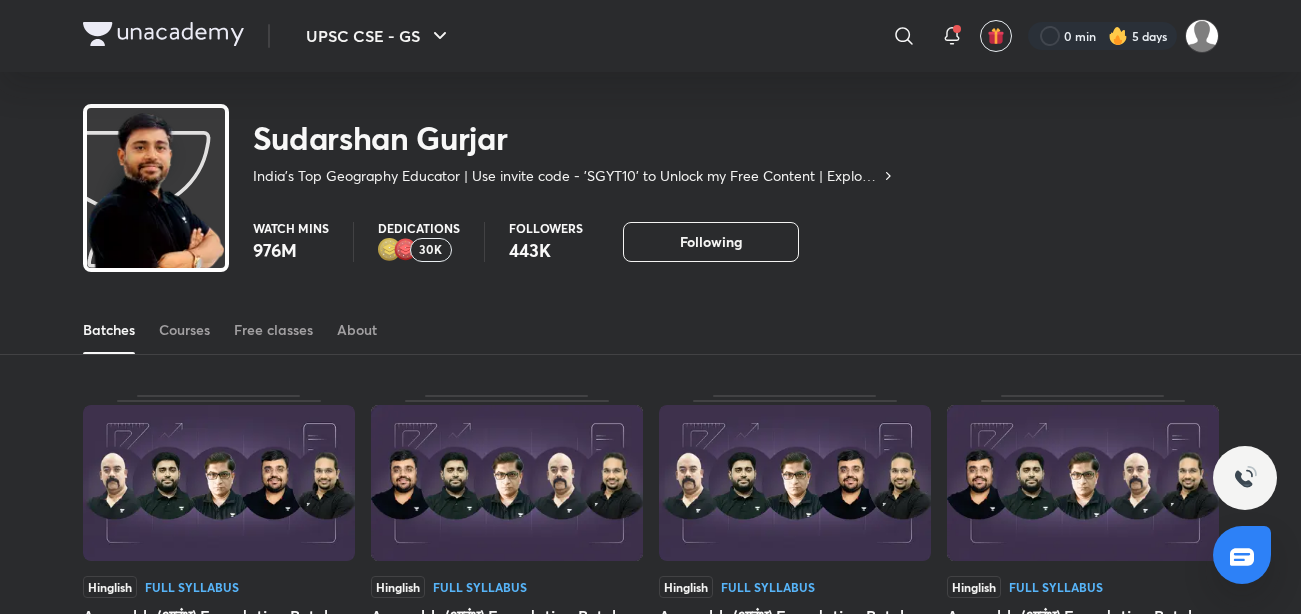 click on "Batches Courses Free classes About" at bounding box center [651, 330] 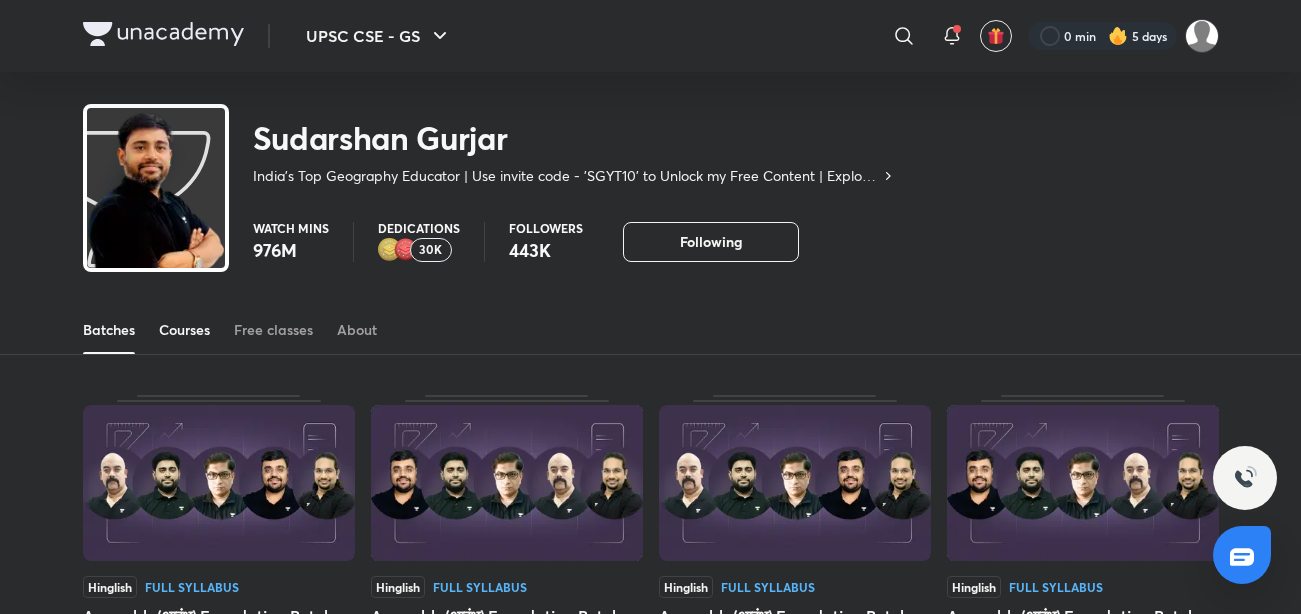click on "Courses" at bounding box center (184, 330) 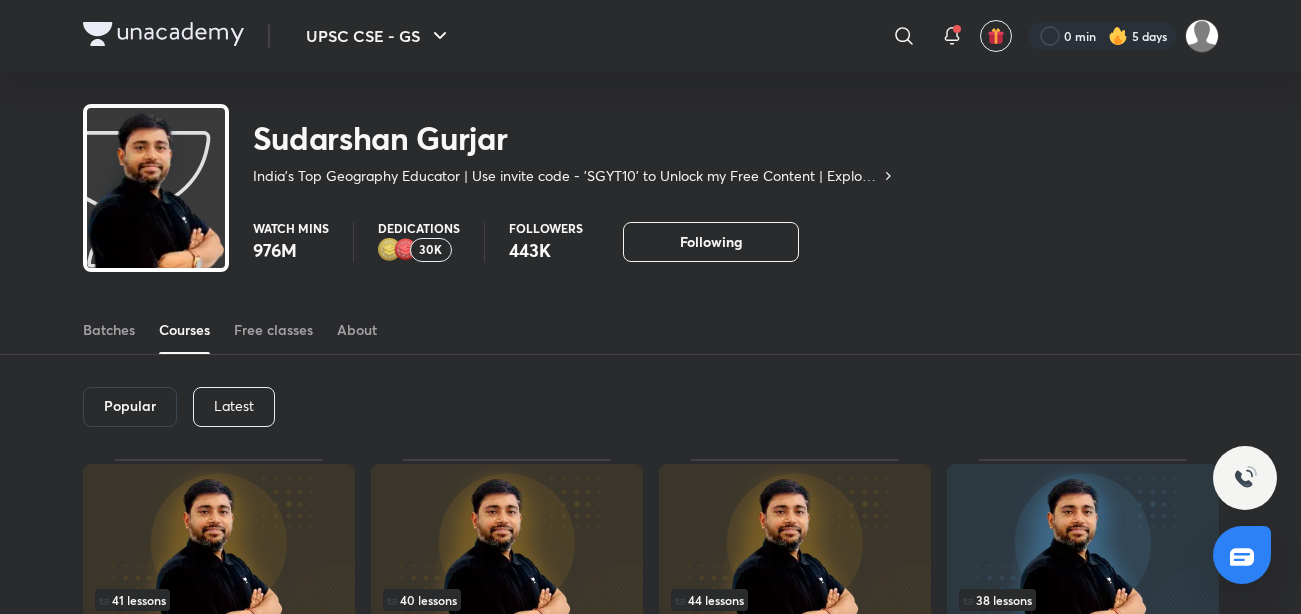 click on "Latest" at bounding box center [234, 406] 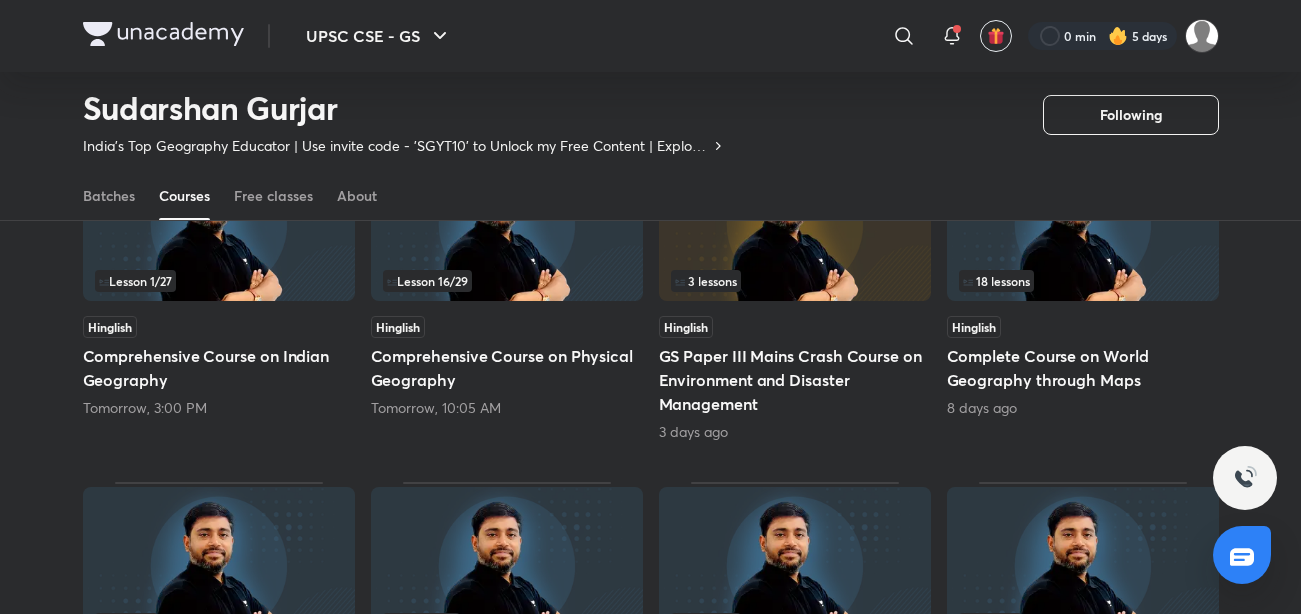 scroll, scrollTop: 0, scrollLeft: 0, axis: both 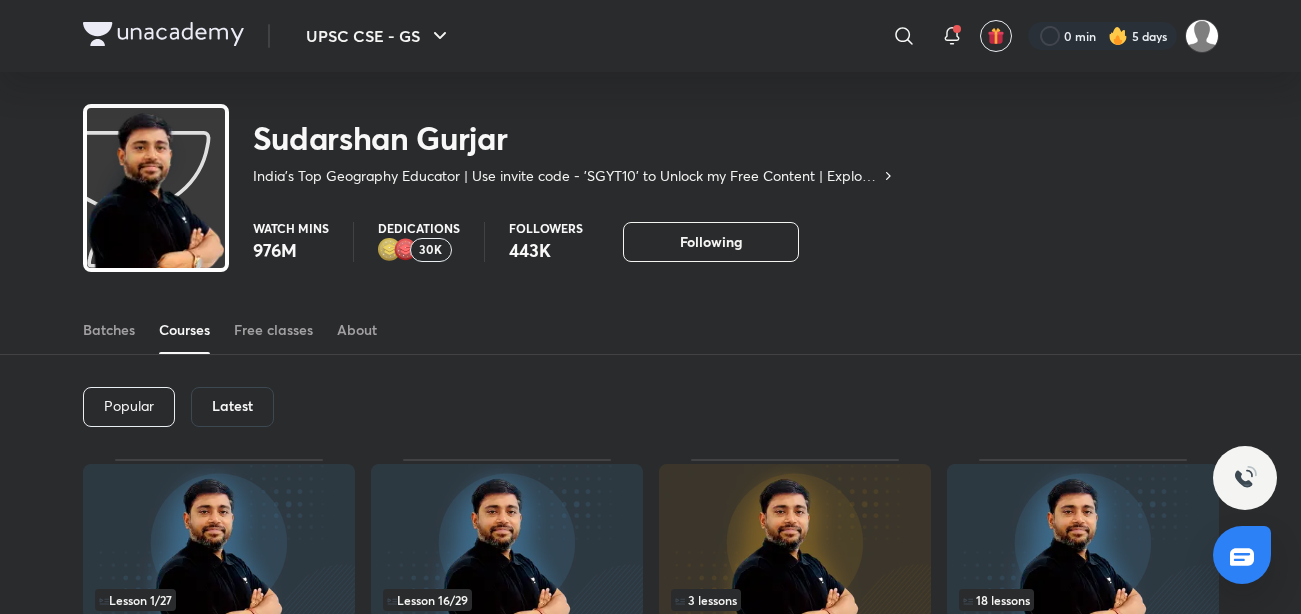 click on "Latest" at bounding box center [232, 406] 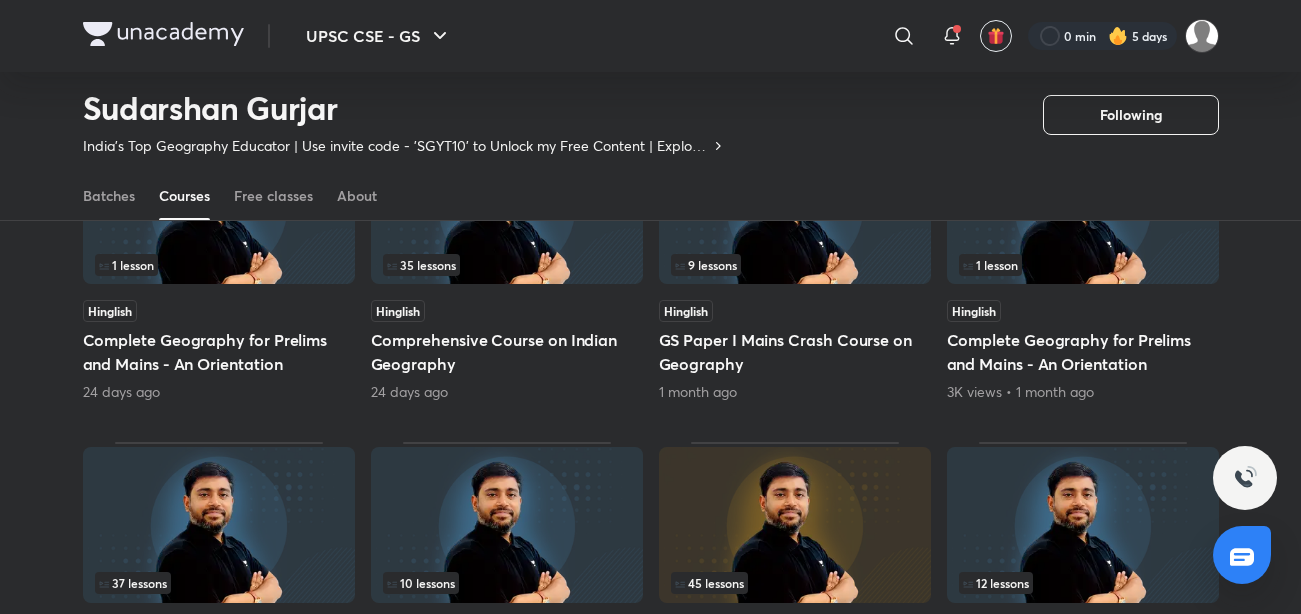 scroll, scrollTop: 787, scrollLeft: 0, axis: vertical 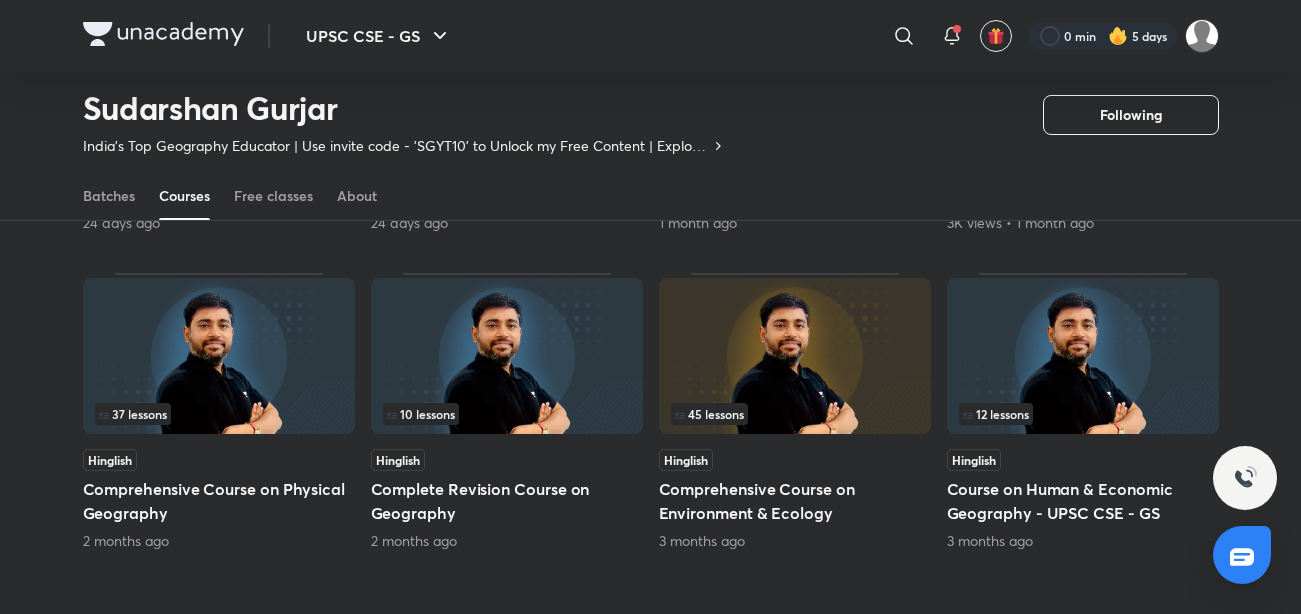 click on "Comprehensive Course on Physical Geography" at bounding box center (219, 501) 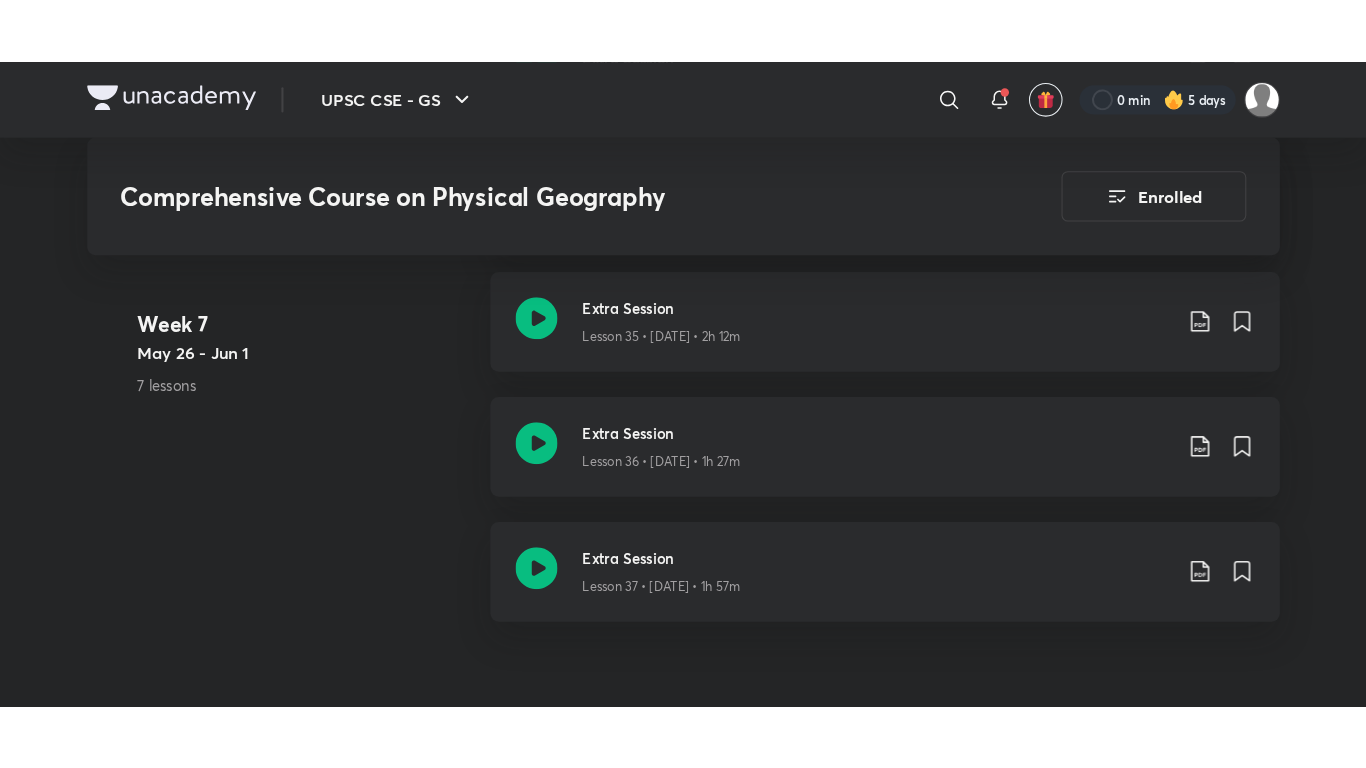 scroll, scrollTop: 5851, scrollLeft: 0, axis: vertical 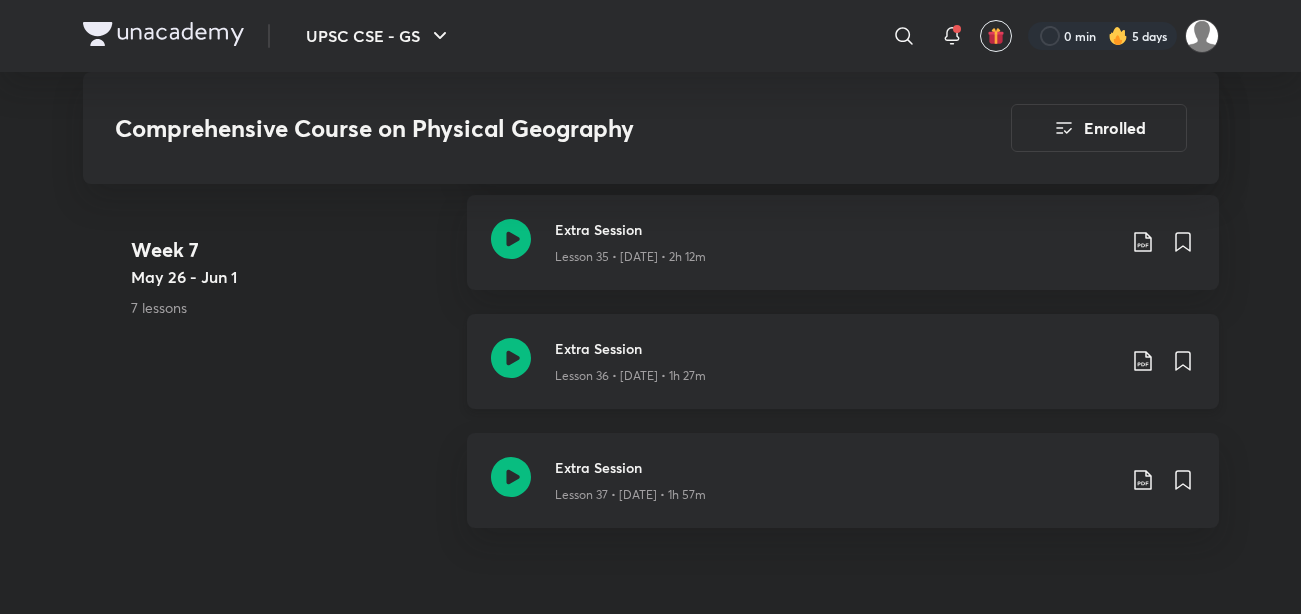 click 